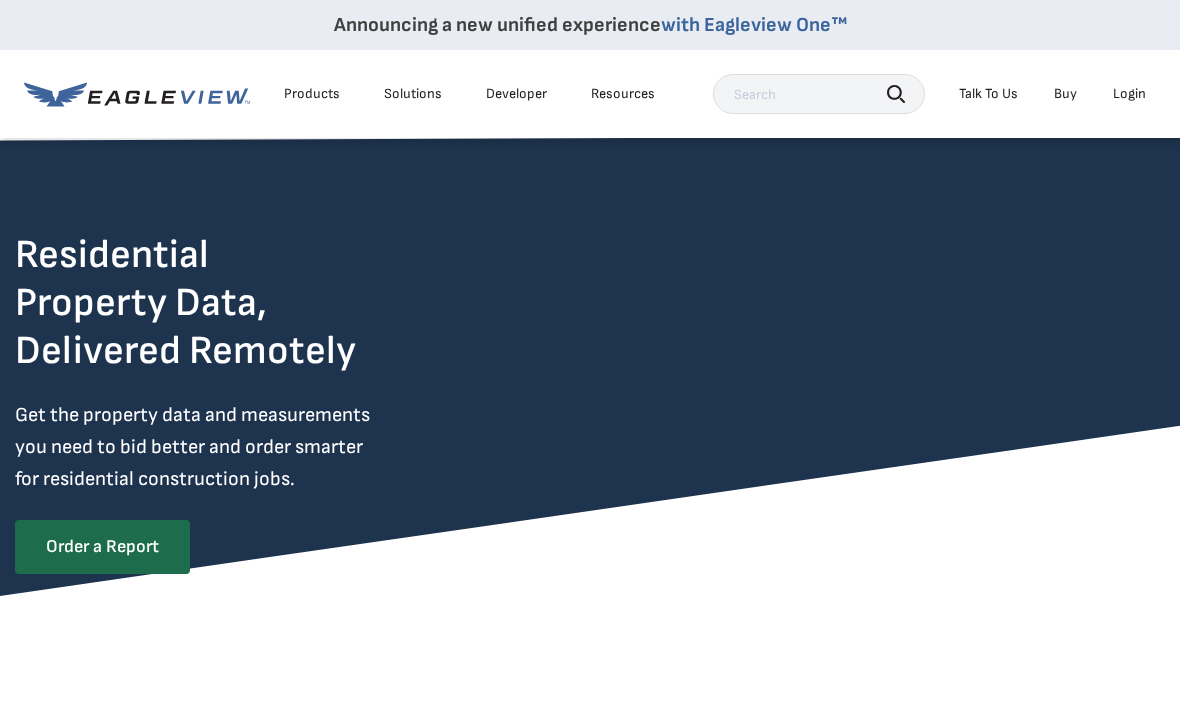 scroll, scrollTop: 0, scrollLeft: 0, axis: both 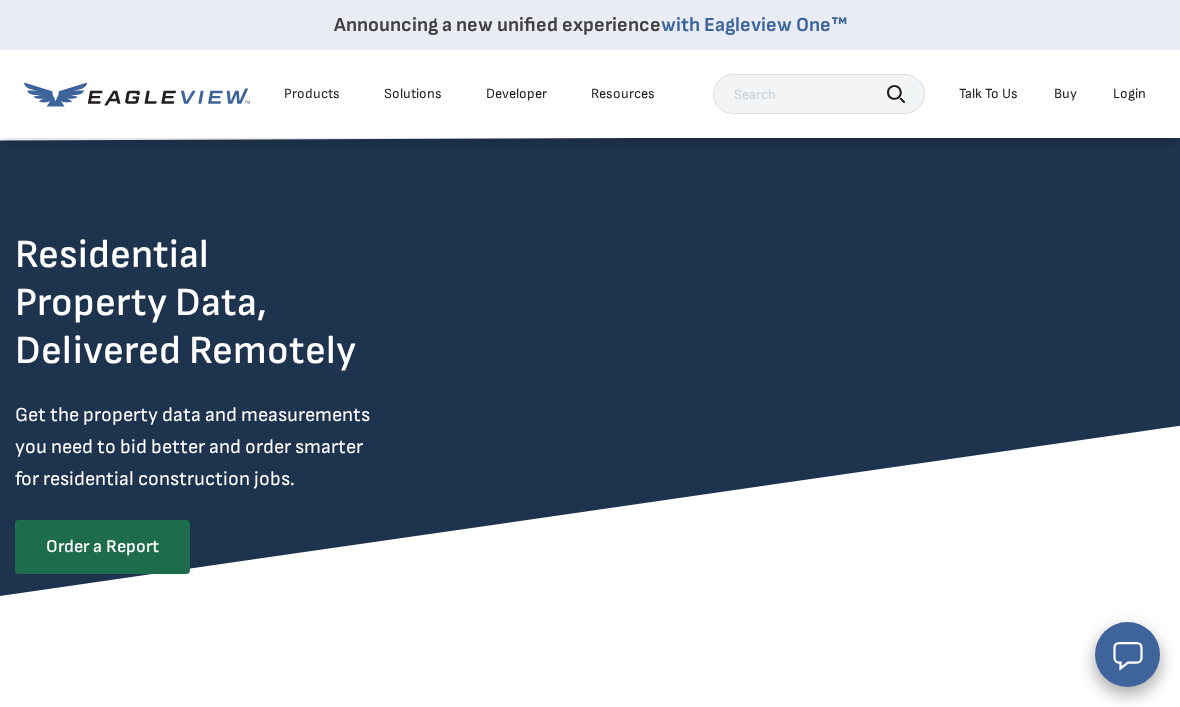 click on "Login" at bounding box center [1129, 94] 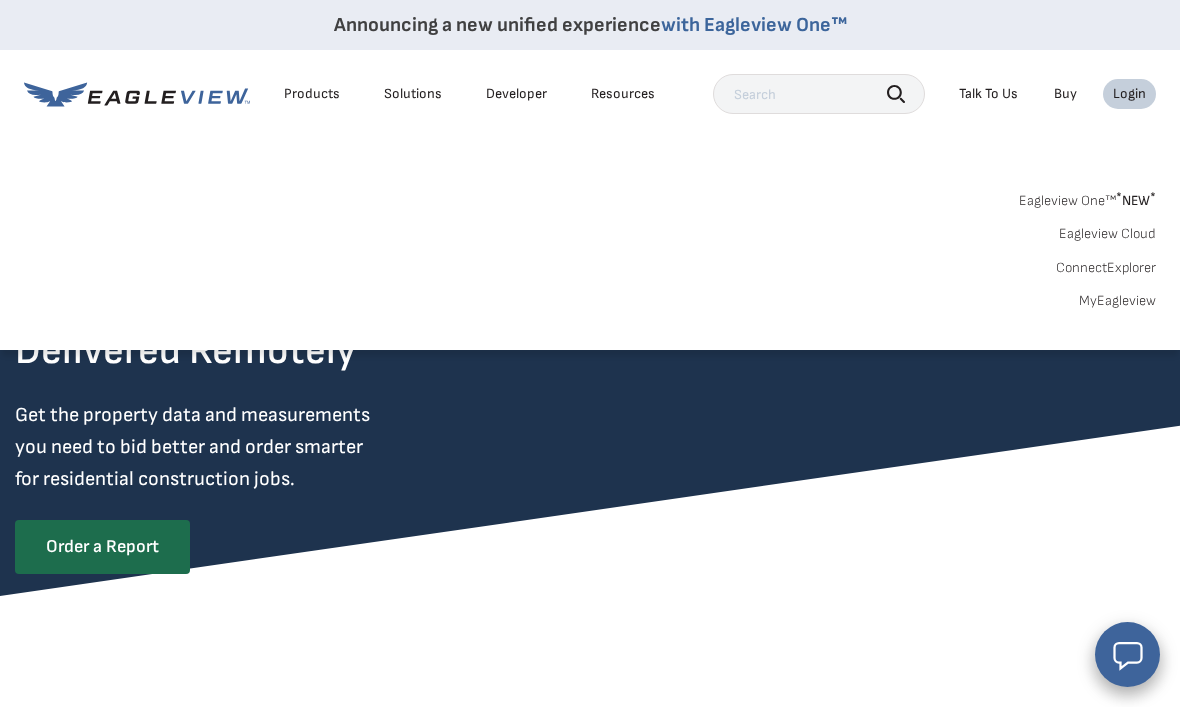 click on "MyEagleview" at bounding box center [1117, 301] 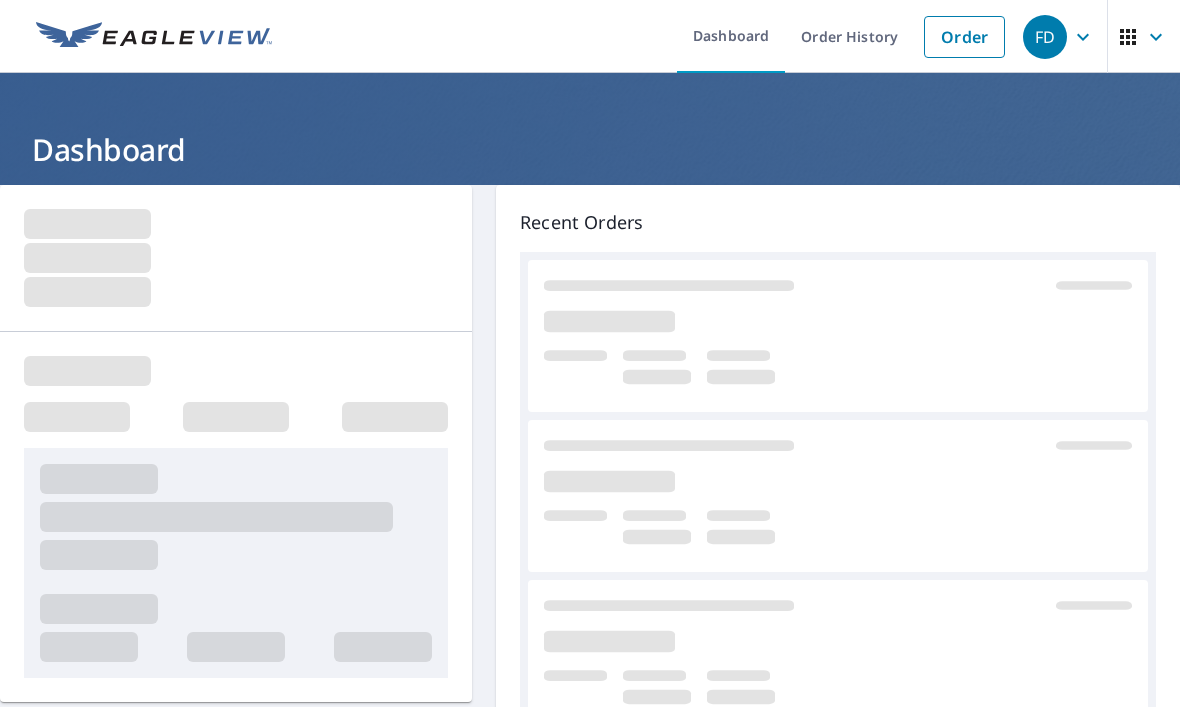 scroll, scrollTop: 0, scrollLeft: 0, axis: both 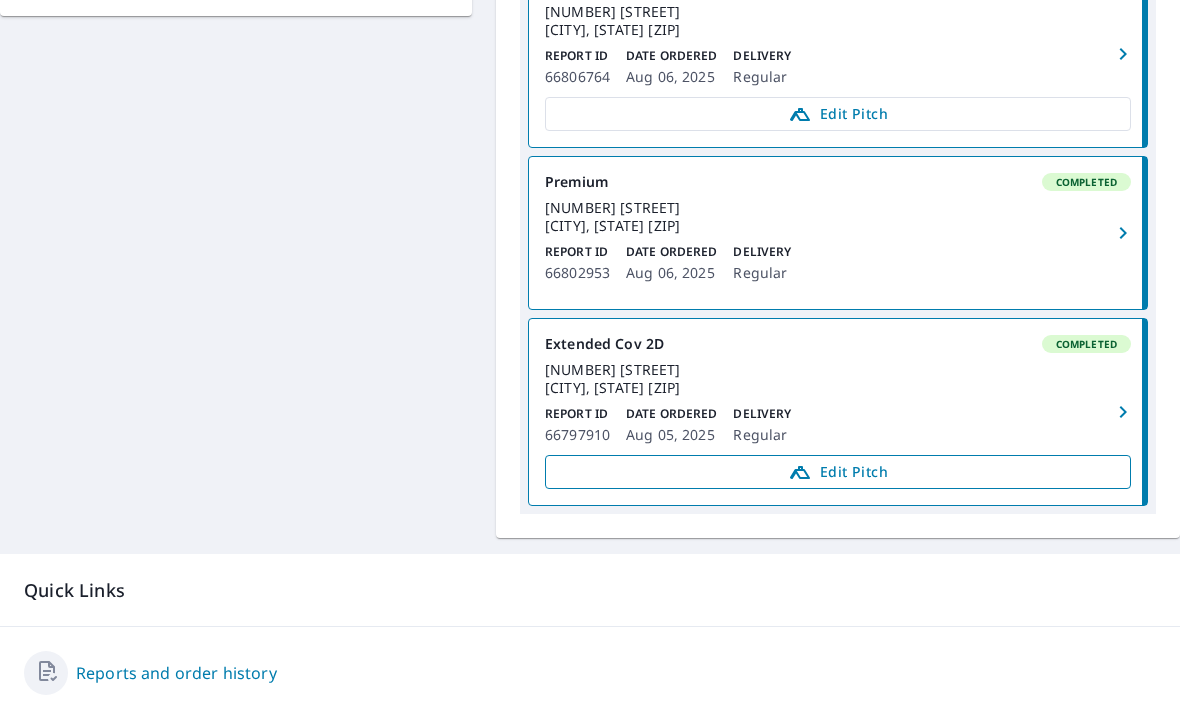 click on "Edit Pitch" at bounding box center (838, 472) 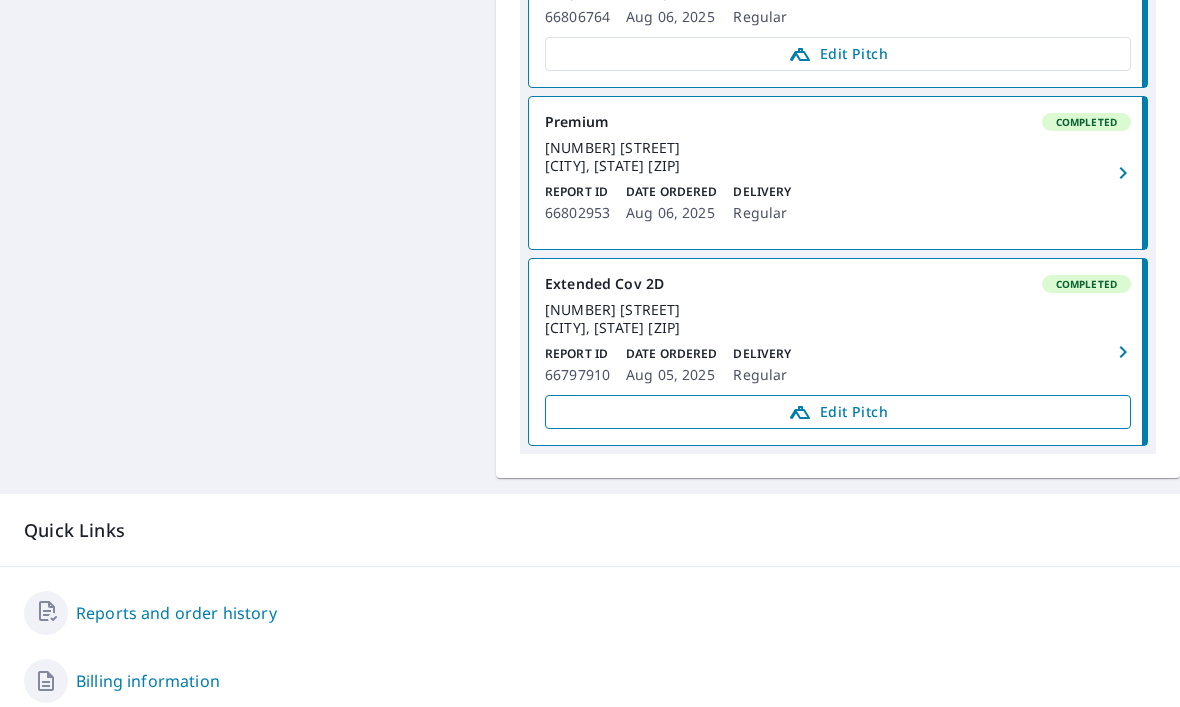scroll, scrollTop: 845, scrollLeft: 0, axis: vertical 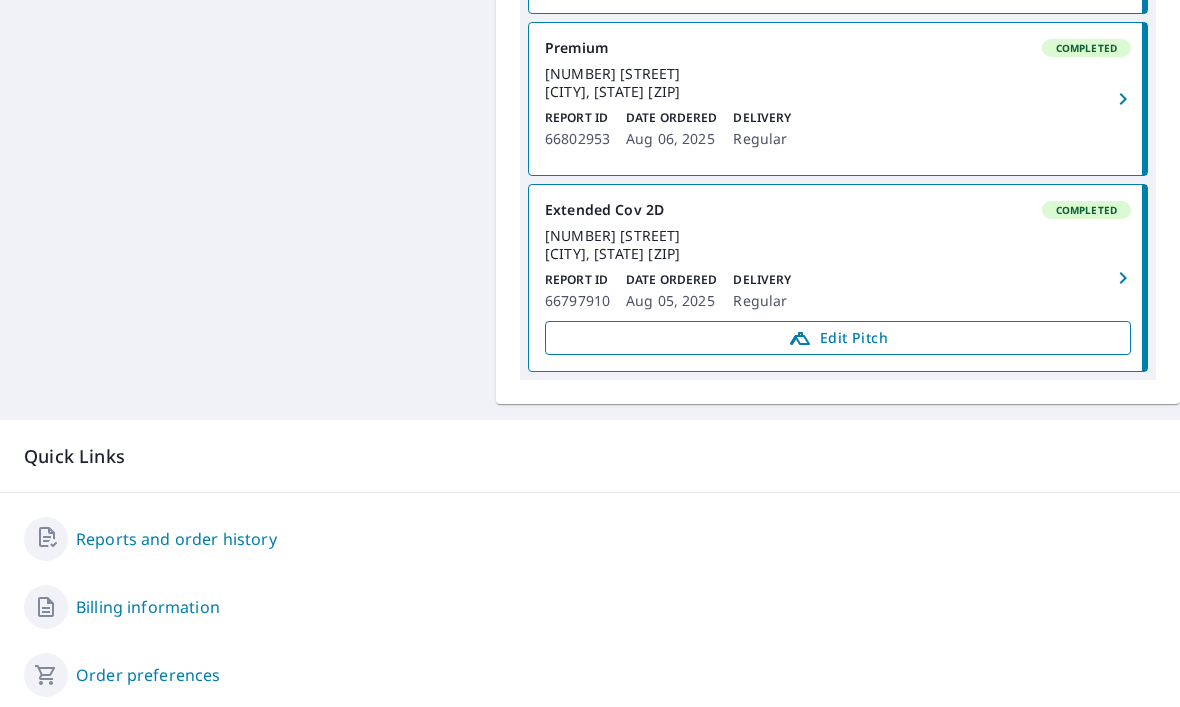 click on "Edit Pitch" at bounding box center (838, 338) 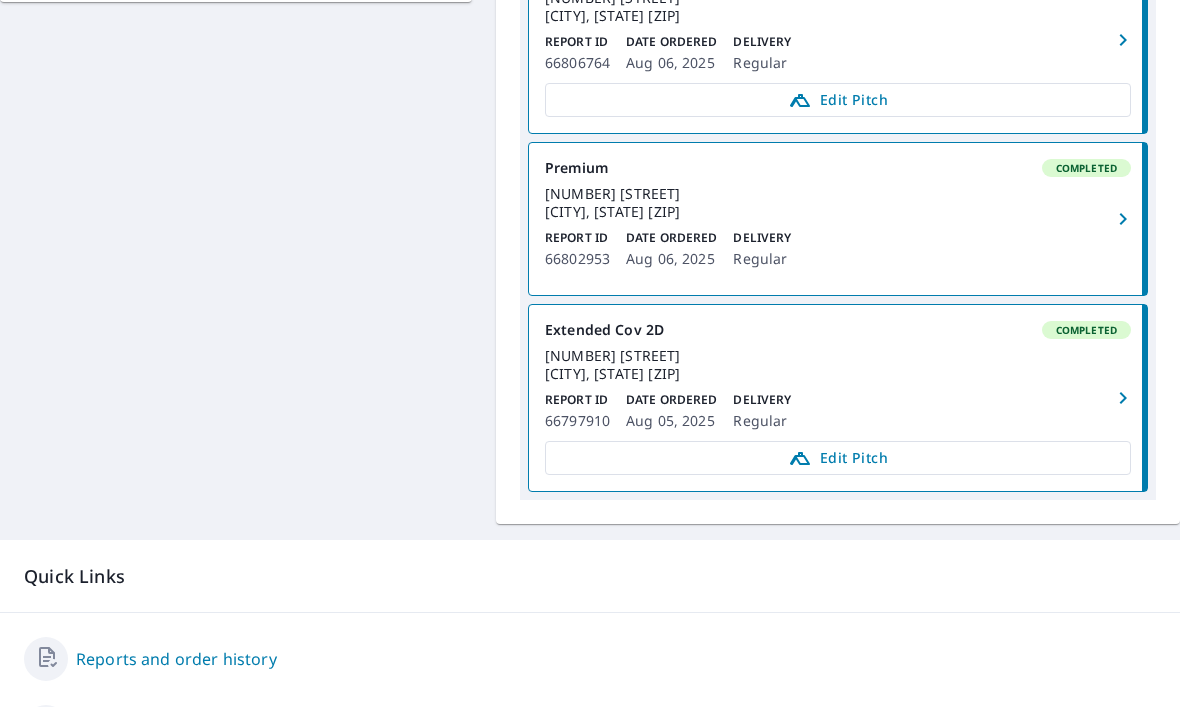 click on "5500 S 360th St
Auburn, WA 98001" at bounding box center [838, 365] 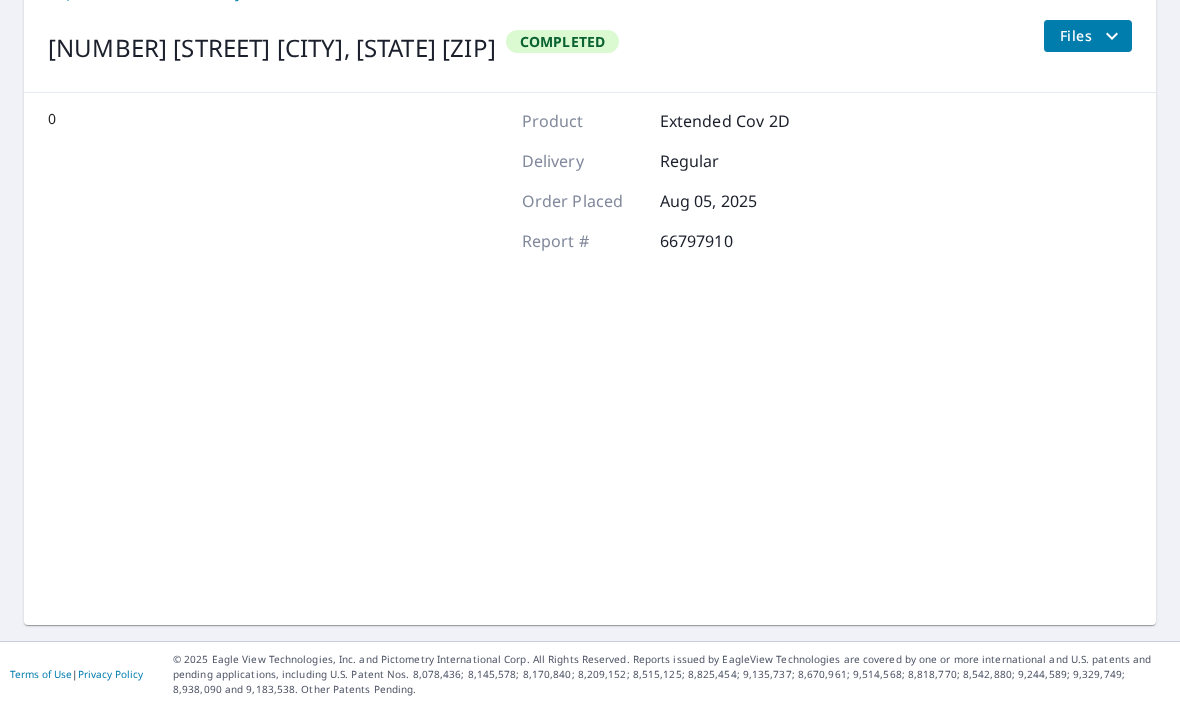 scroll, scrollTop: 174, scrollLeft: 0, axis: vertical 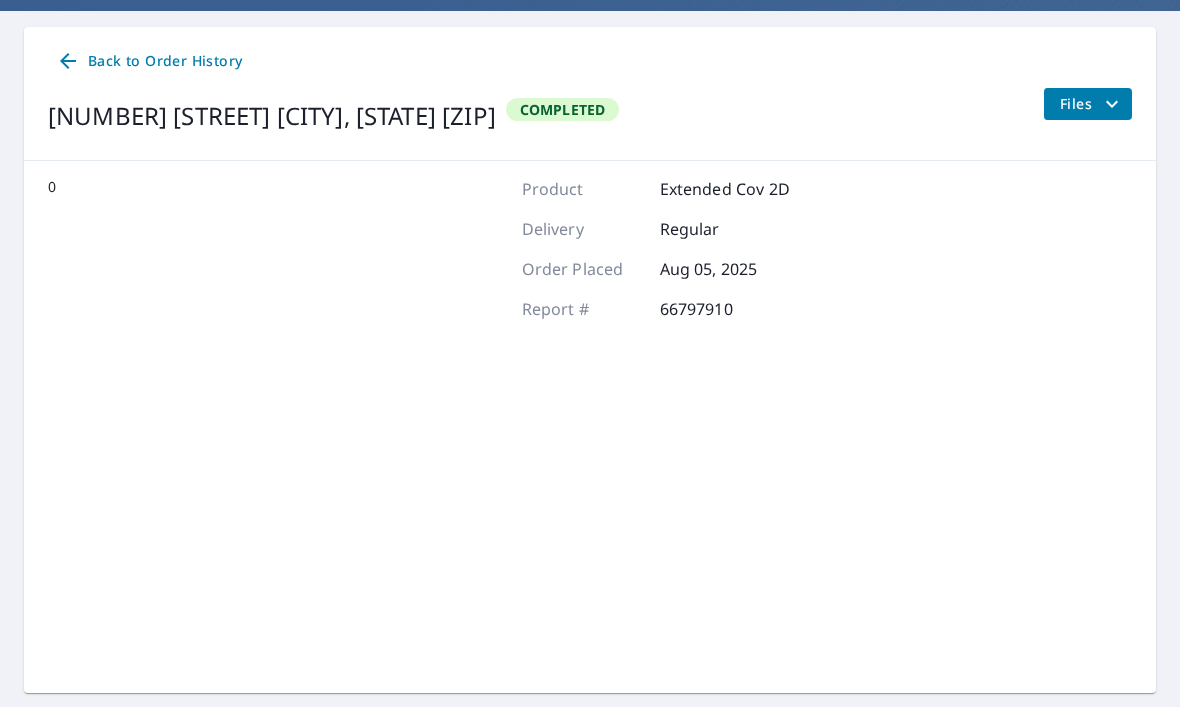 click on "Back to Order History" at bounding box center (149, 61) 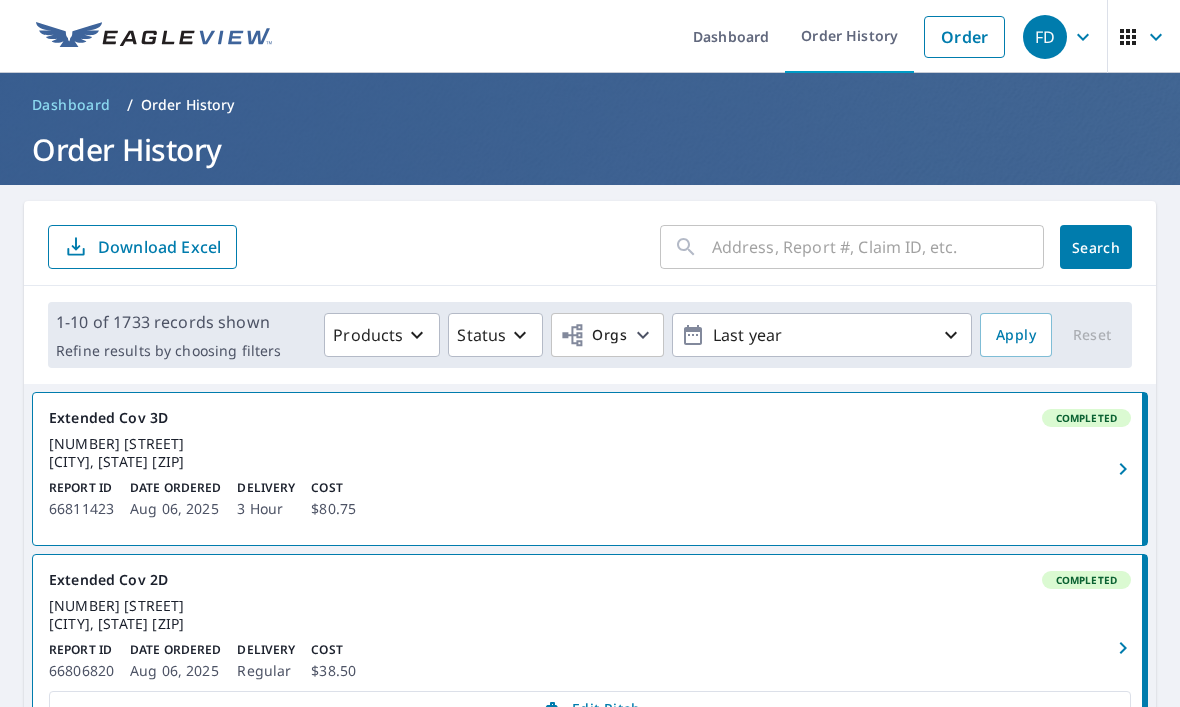 scroll, scrollTop: 0, scrollLeft: 0, axis: both 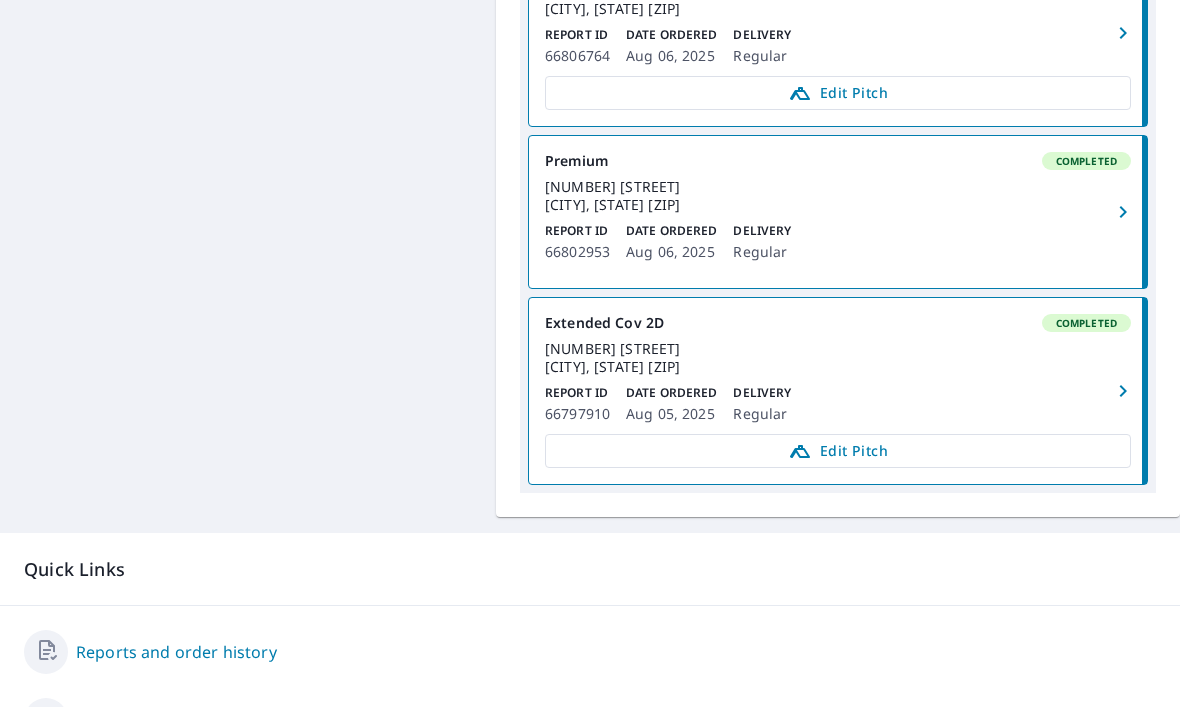 click 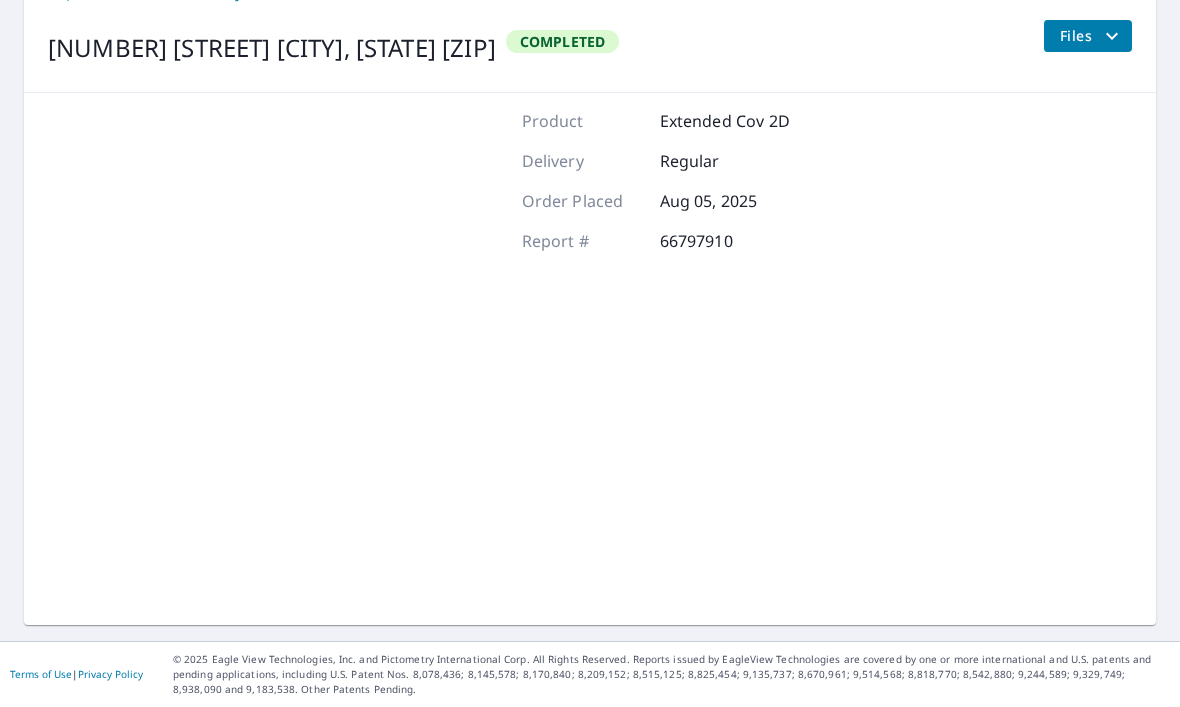 scroll, scrollTop: 174, scrollLeft: 0, axis: vertical 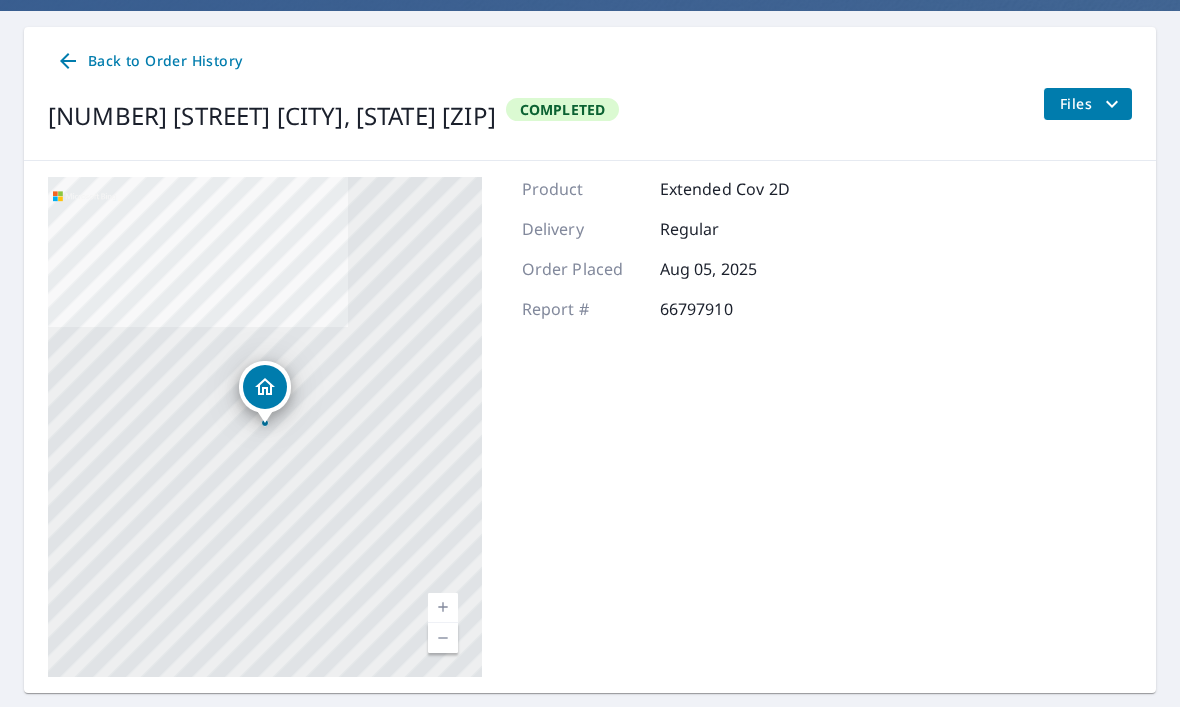 click on "5500 S 360th St Auburn, WA 98001 Aerial Road A standard road map Aerial A detailed look from above Labels Labels © 2025 TomTom, © Vexcel Imaging, © 2025 Microsoft Corporation,  © OpenStreetMap Terms Product Extended Cov 2D Delivery Regular Order Placed Aug 05, 2025 Report # 66797910" at bounding box center (590, 427) 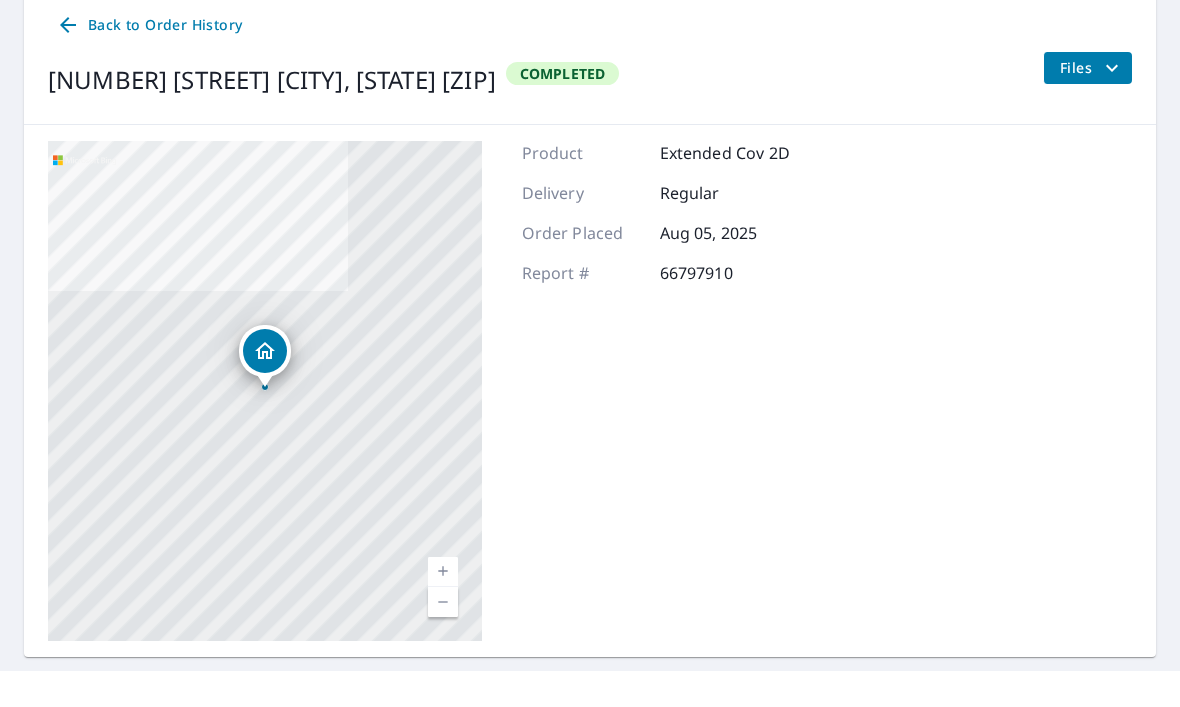 scroll, scrollTop: 0, scrollLeft: 0, axis: both 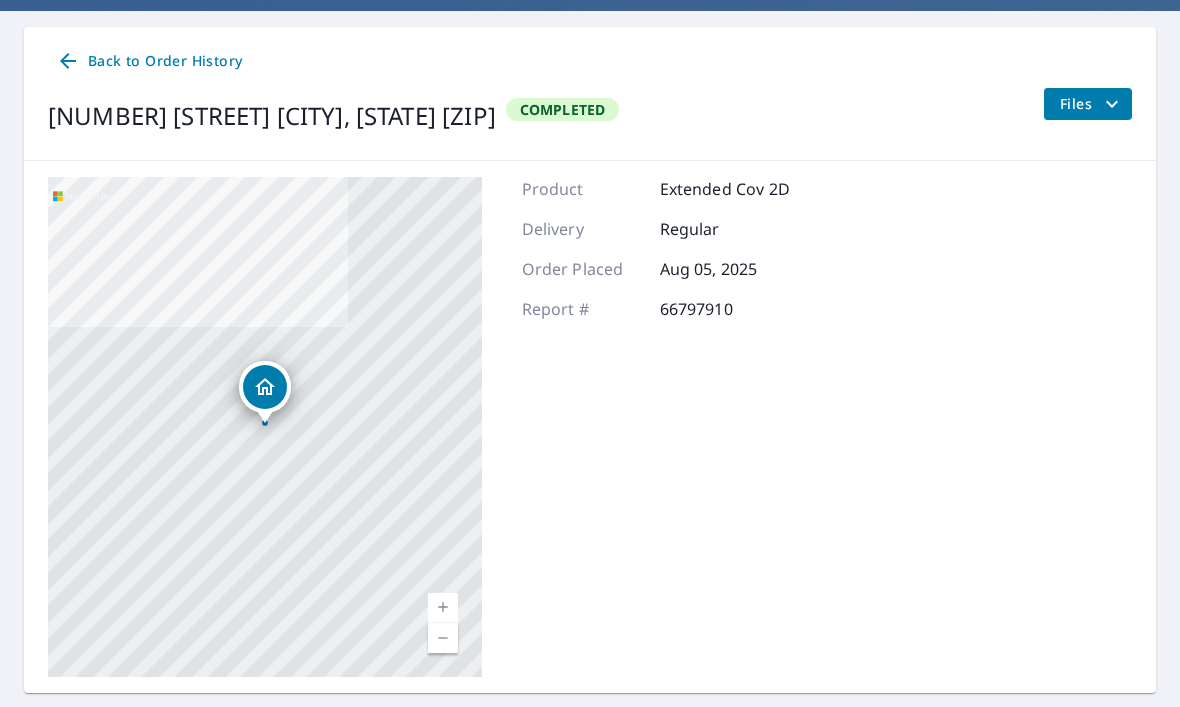 click on "Back to Order History" at bounding box center (149, 61) 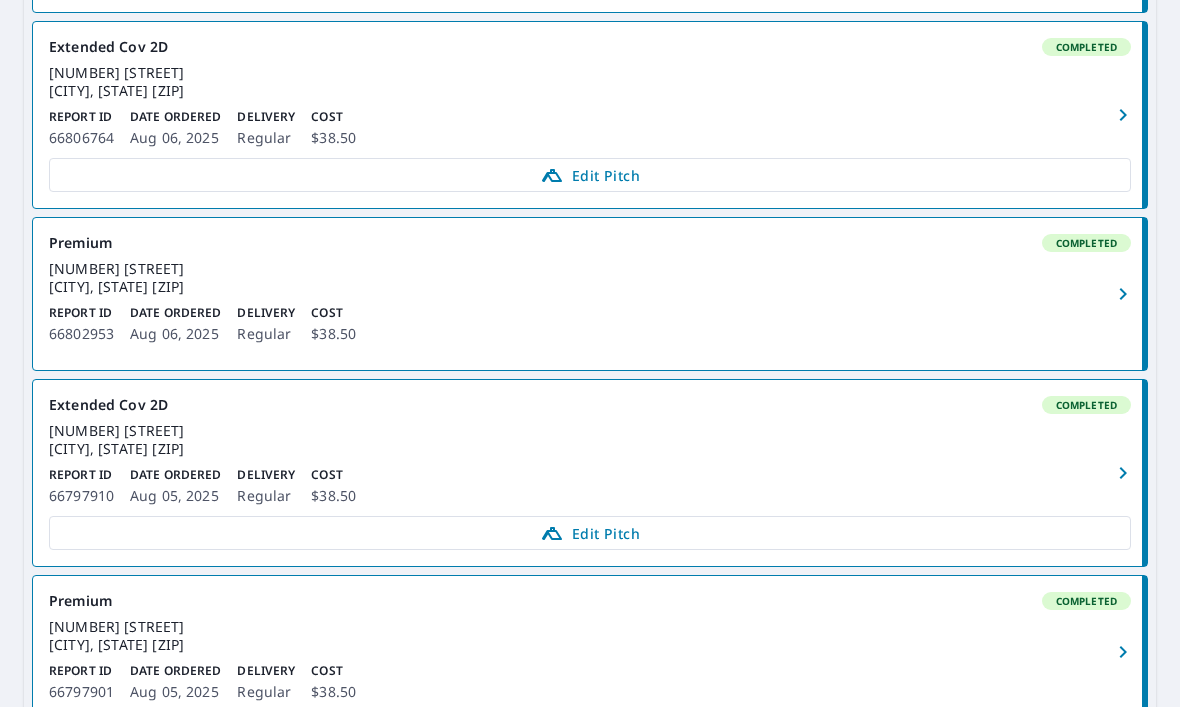 scroll, scrollTop: 768, scrollLeft: 0, axis: vertical 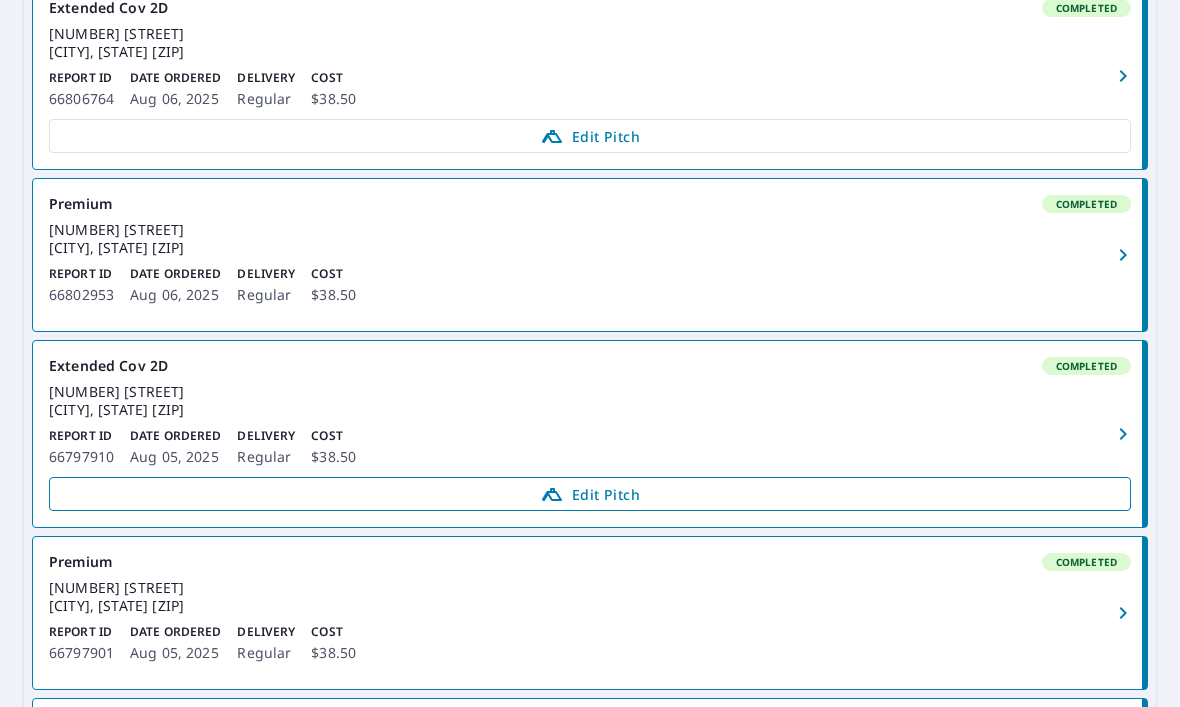 click on "Edit Pitch" at bounding box center [590, 494] 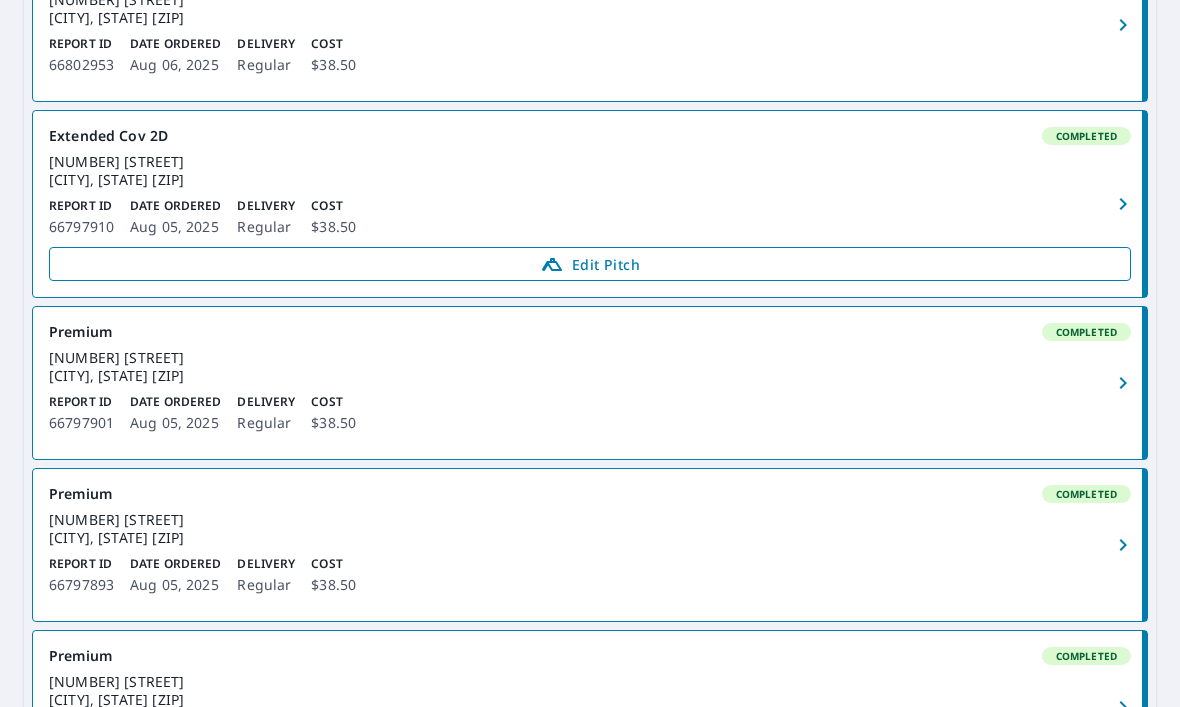 scroll, scrollTop: 996, scrollLeft: 0, axis: vertical 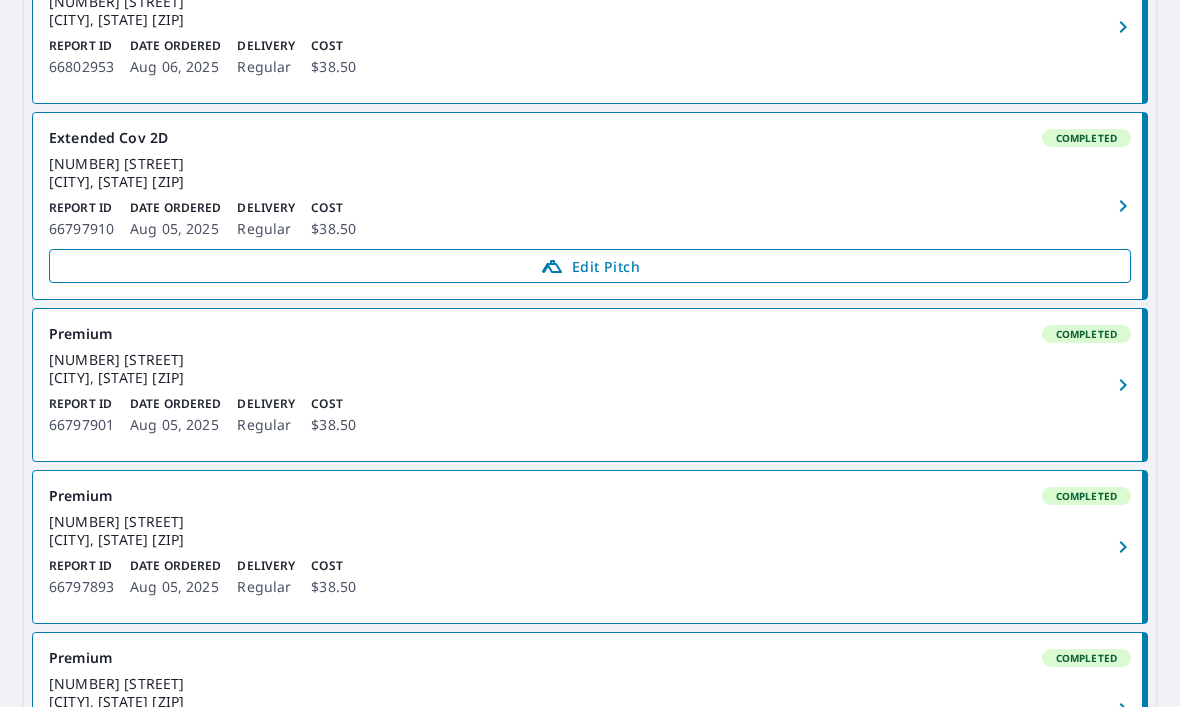 click on "Edit Pitch" at bounding box center (590, 266) 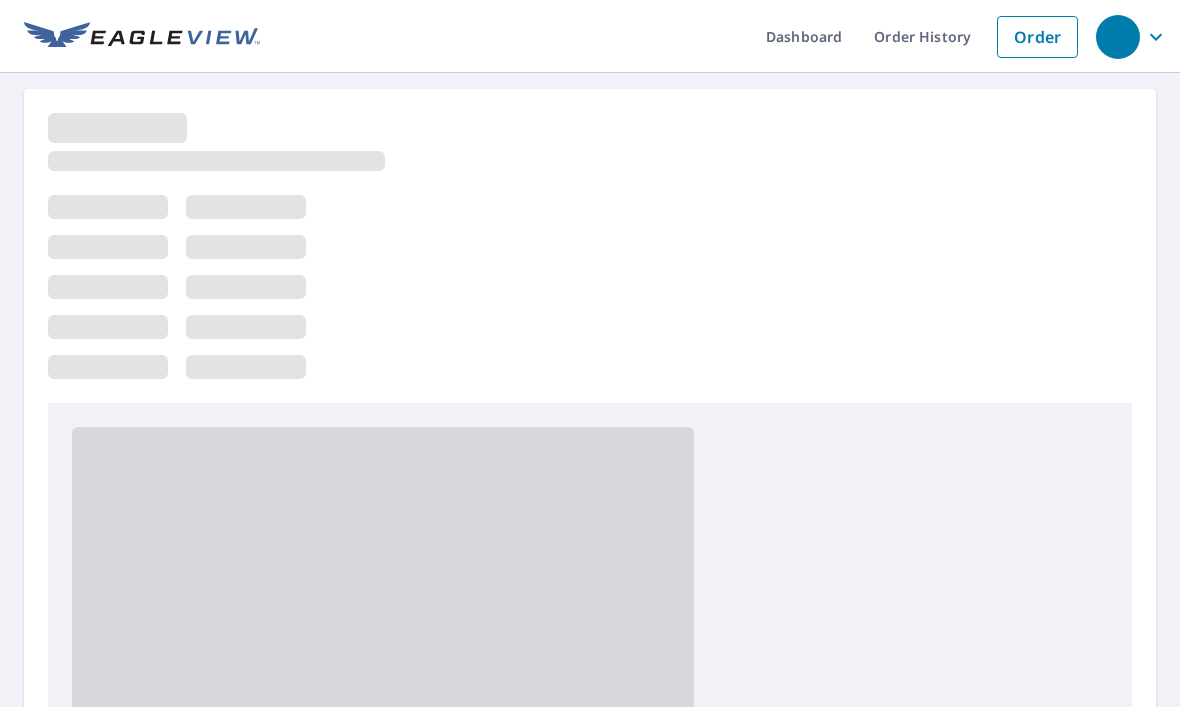 scroll, scrollTop: 0, scrollLeft: 0, axis: both 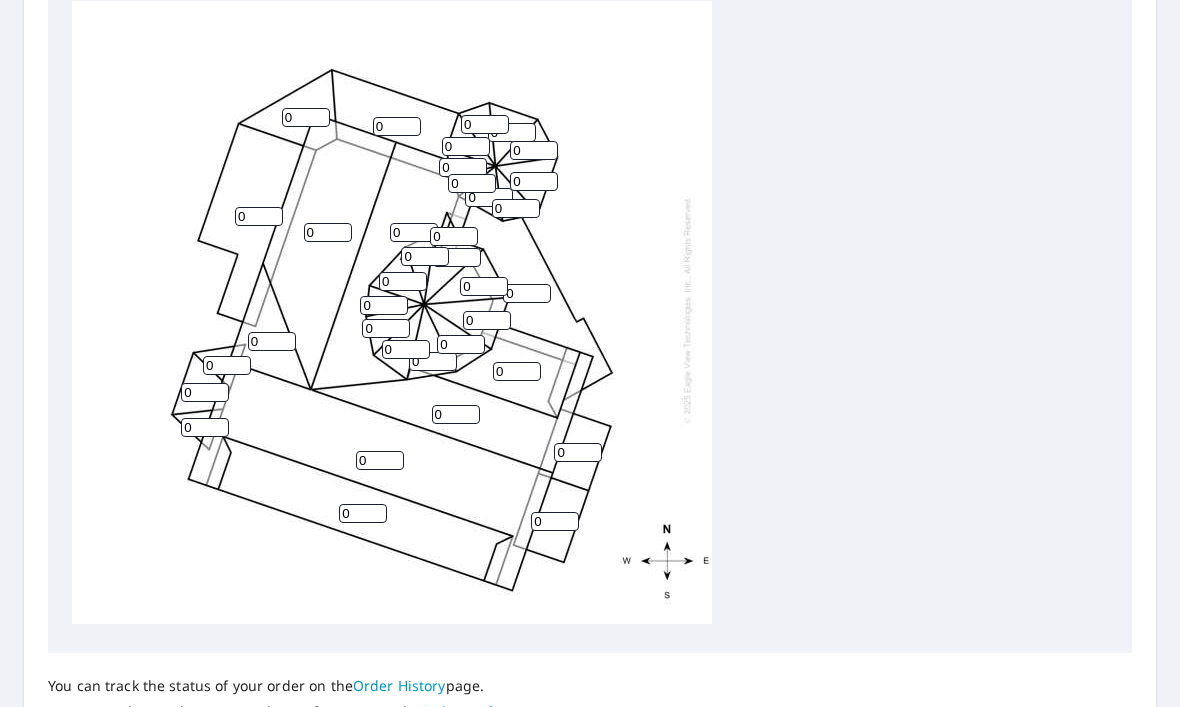 click on "0" at bounding box center (578, 452) 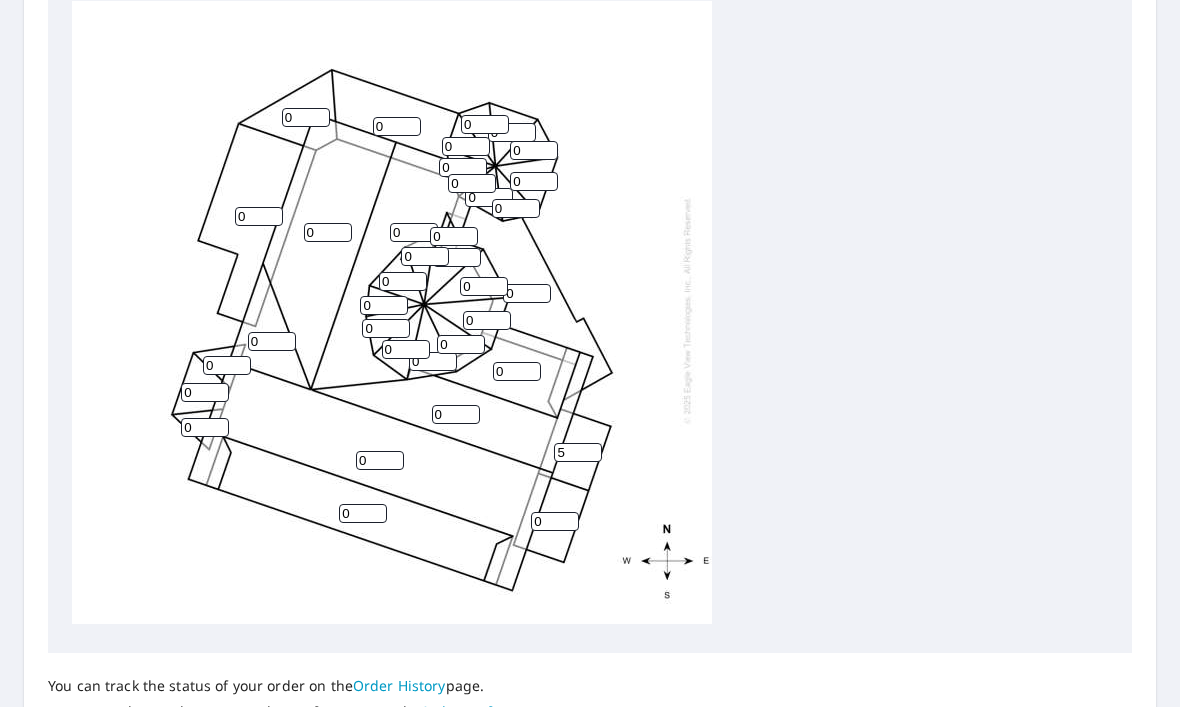 type on "5" 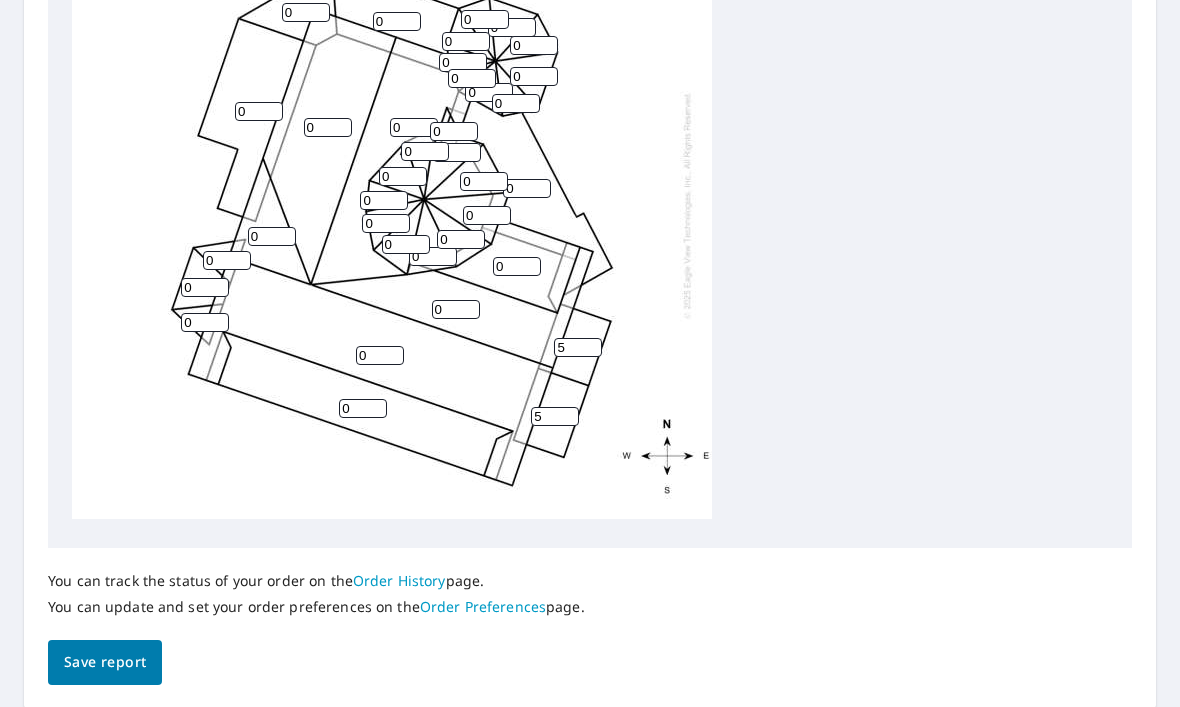 scroll, scrollTop: 823, scrollLeft: 0, axis: vertical 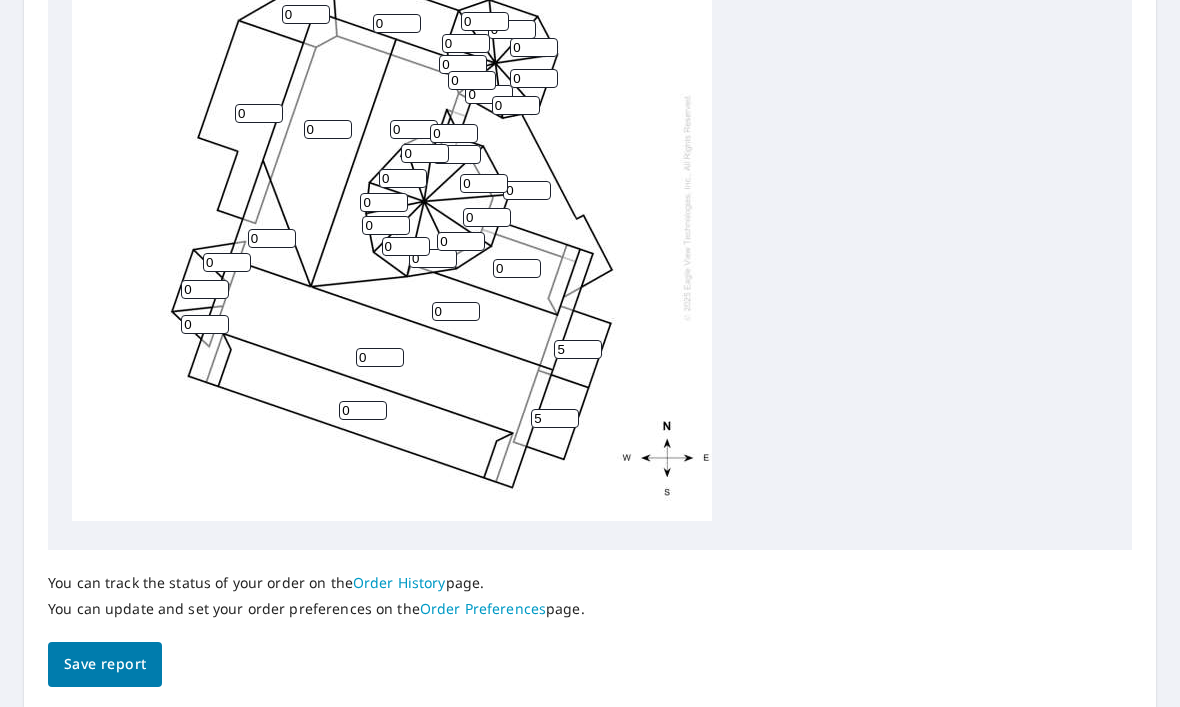 type on "5" 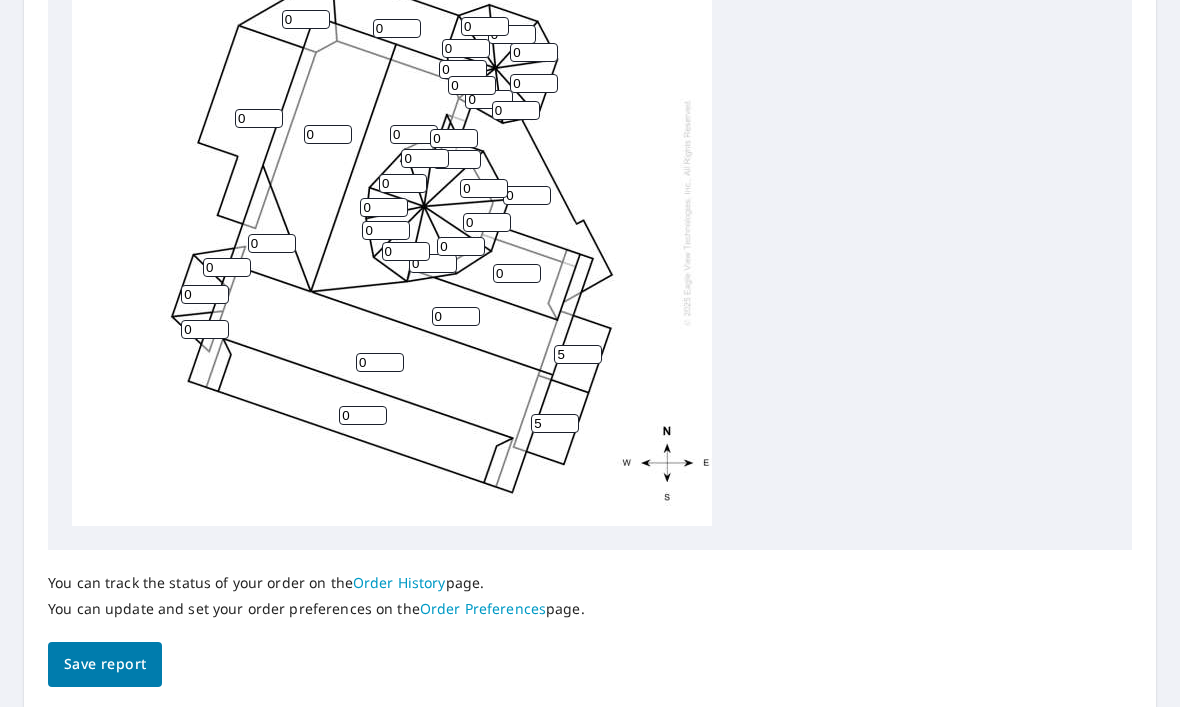 scroll, scrollTop: 0, scrollLeft: 0, axis: both 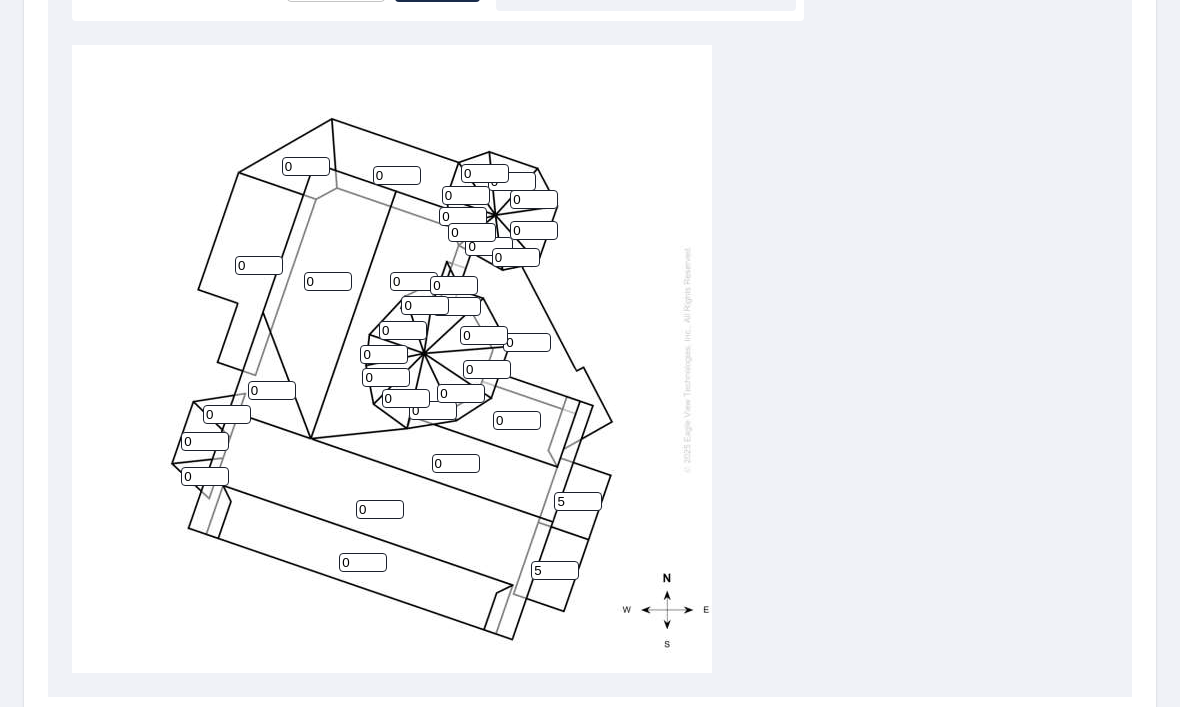 click on "0 0 0 0 0 0 0 0 0 0 0 5 5 0 0 0 0 0 0 0 0 0 0 0 0 0 0 0 0 0 0 0 0 0 0 0" at bounding box center [392, 359] 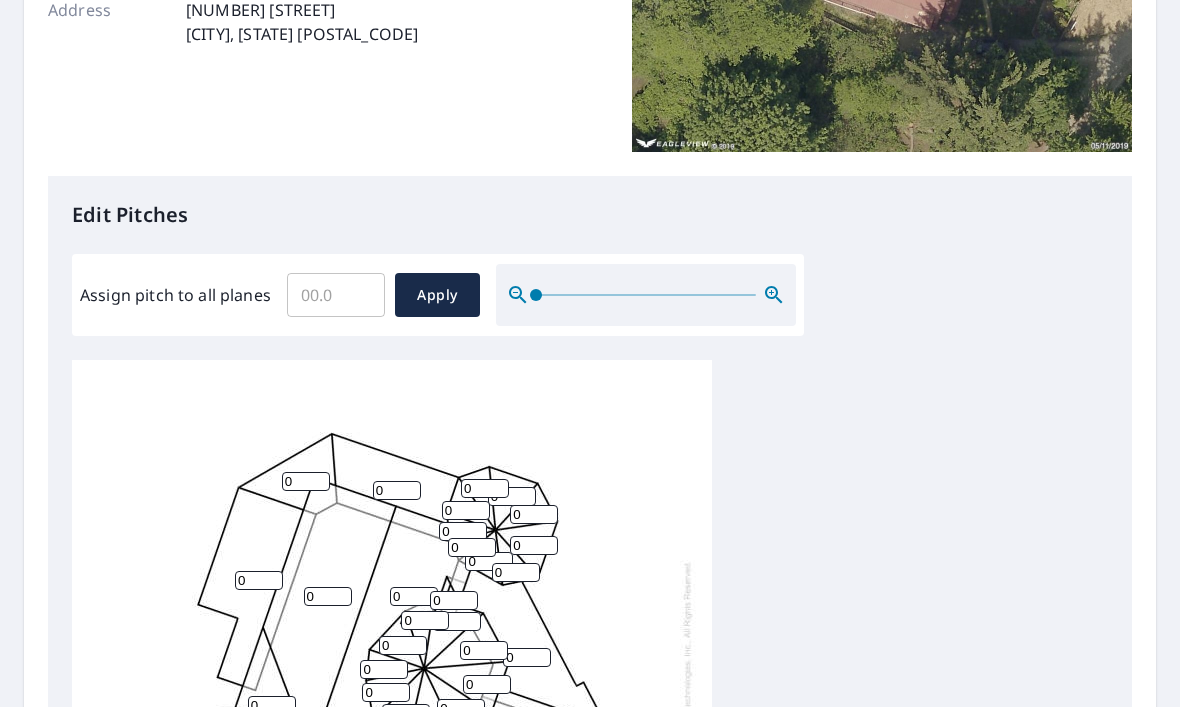 scroll, scrollTop: 372, scrollLeft: 0, axis: vertical 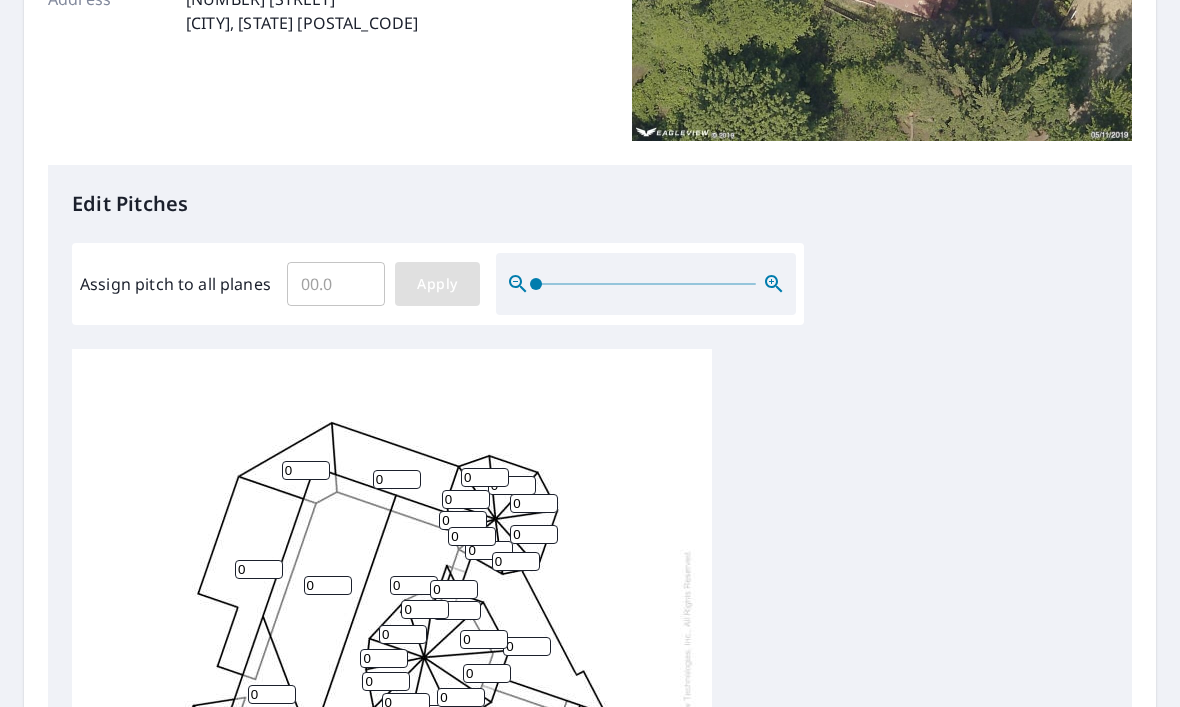 click on "Apply" at bounding box center (437, 284) 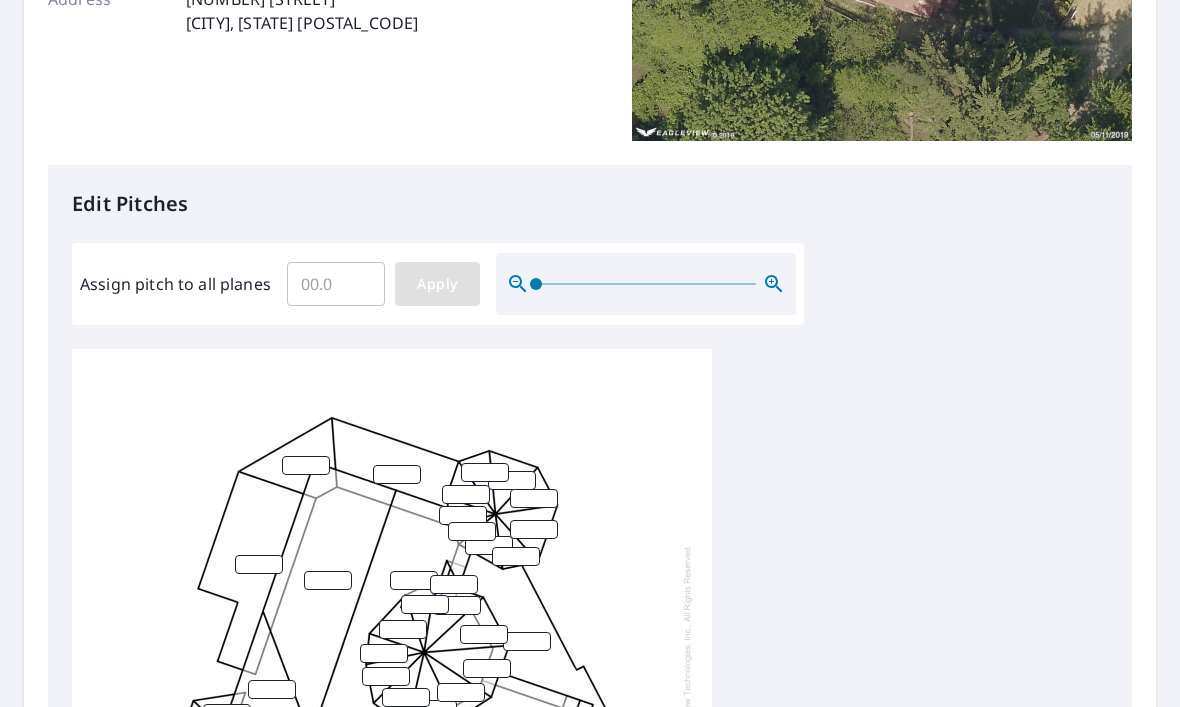 scroll, scrollTop: 5, scrollLeft: 0, axis: vertical 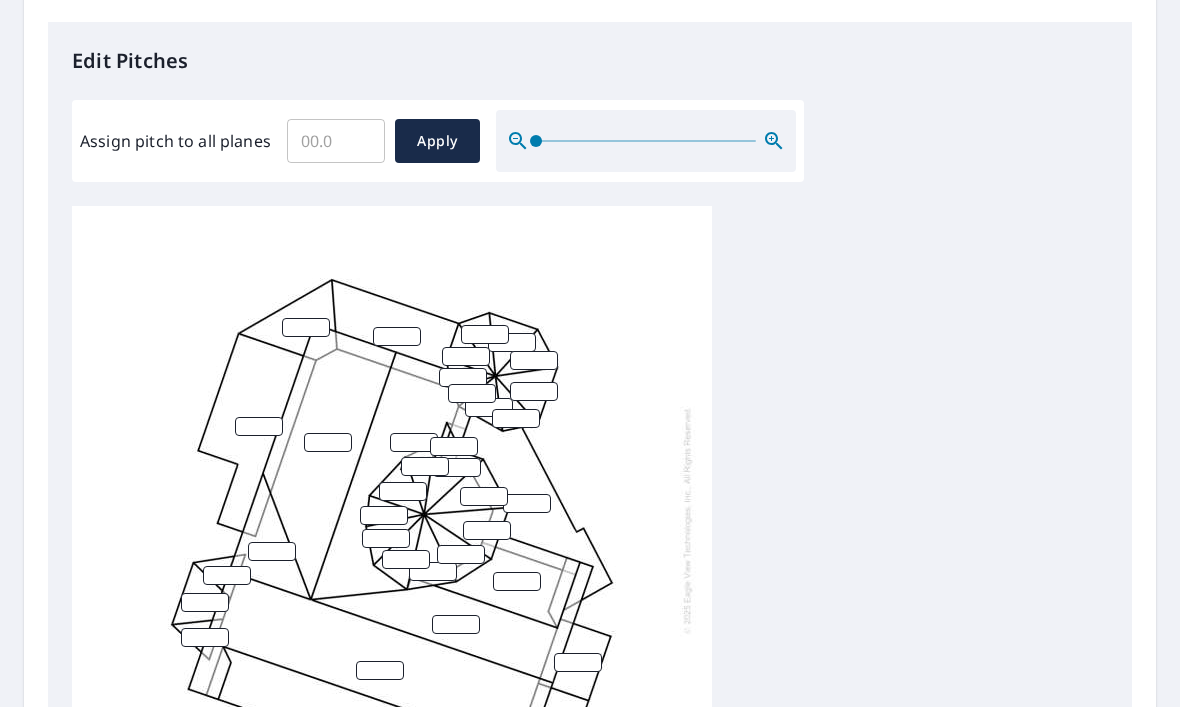click at bounding box center [392, 520] 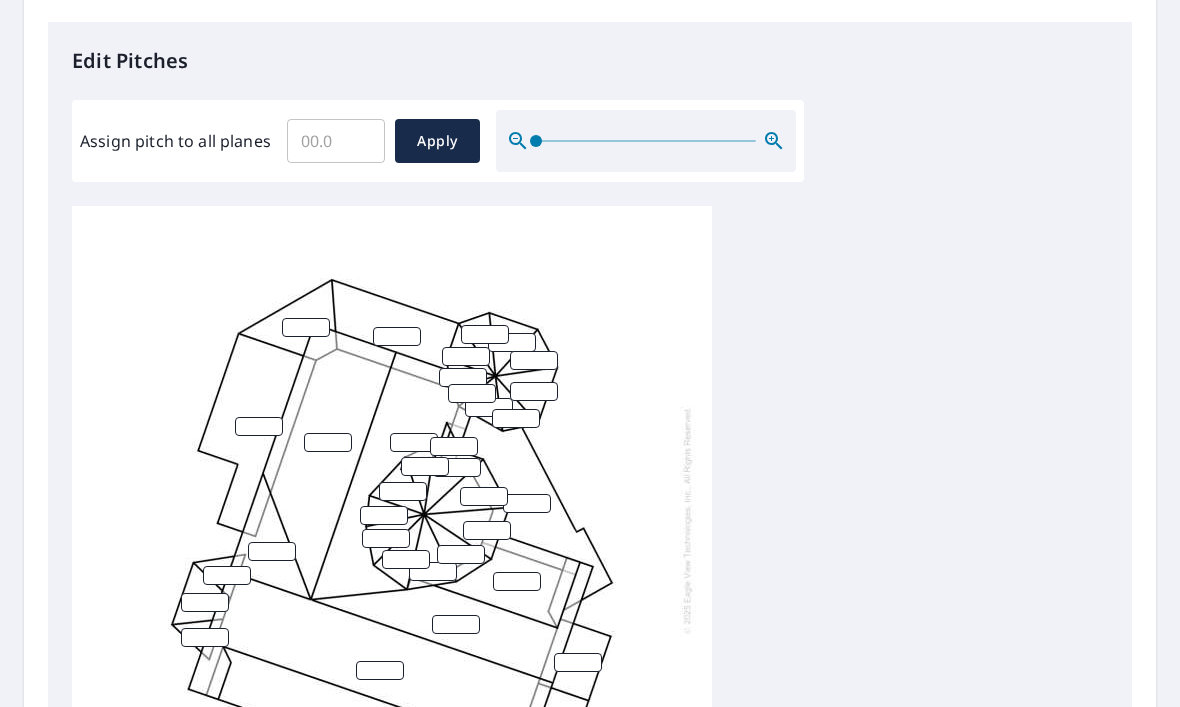 click at bounding box center (590, 520) 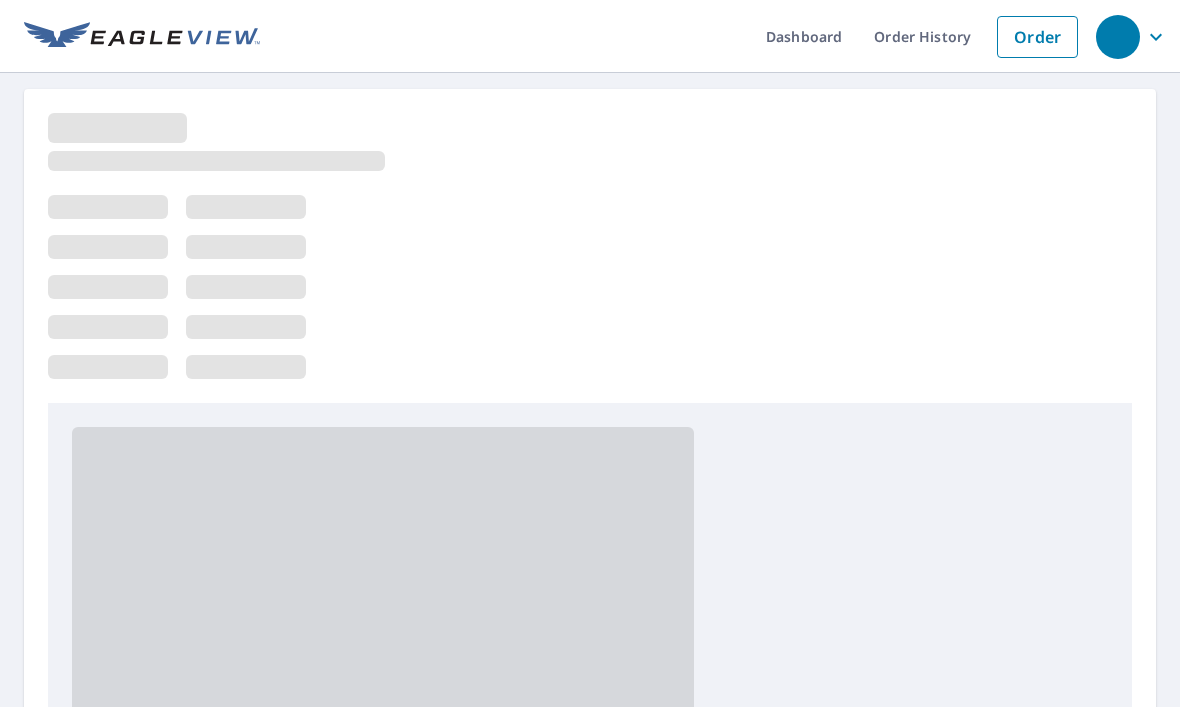 scroll, scrollTop: 0, scrollLeft: 0, axis: both 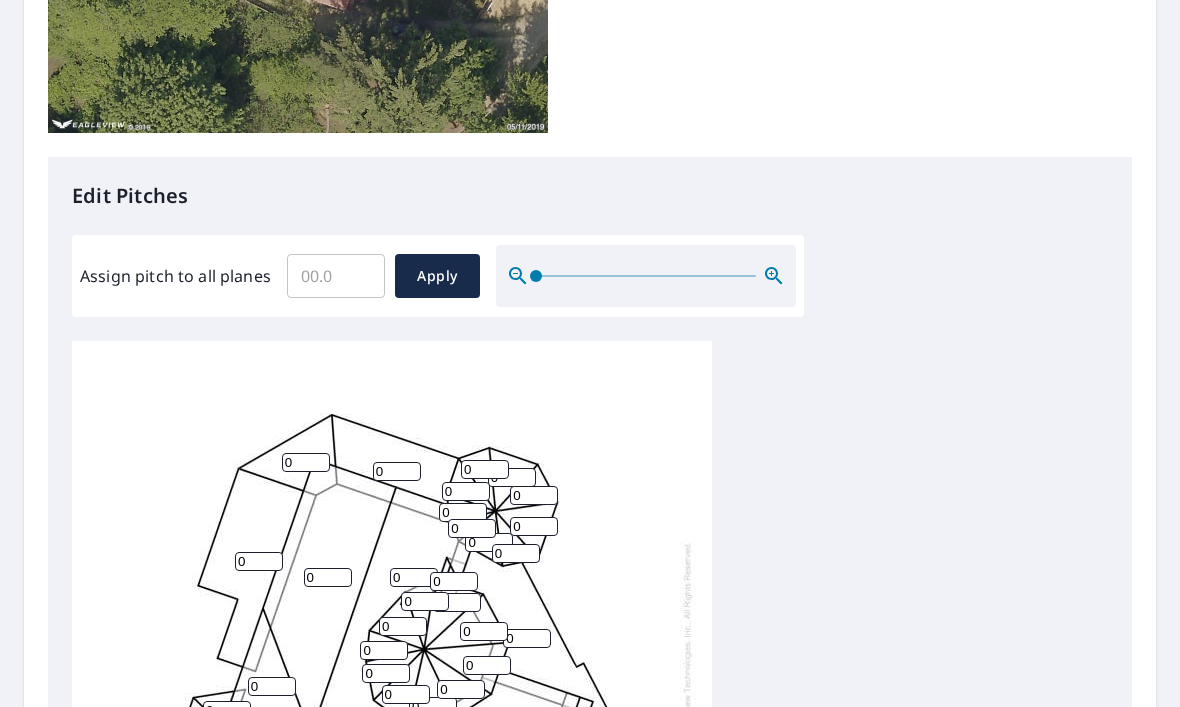 click on "0 0 0 0 0 0 0 0 0 0 0 0 0 0 0 0 0 0 0 0 0 0 0 0 0 0 0 0 0 0 0 0 0 0 0 0" at bounding box center [392, 655] 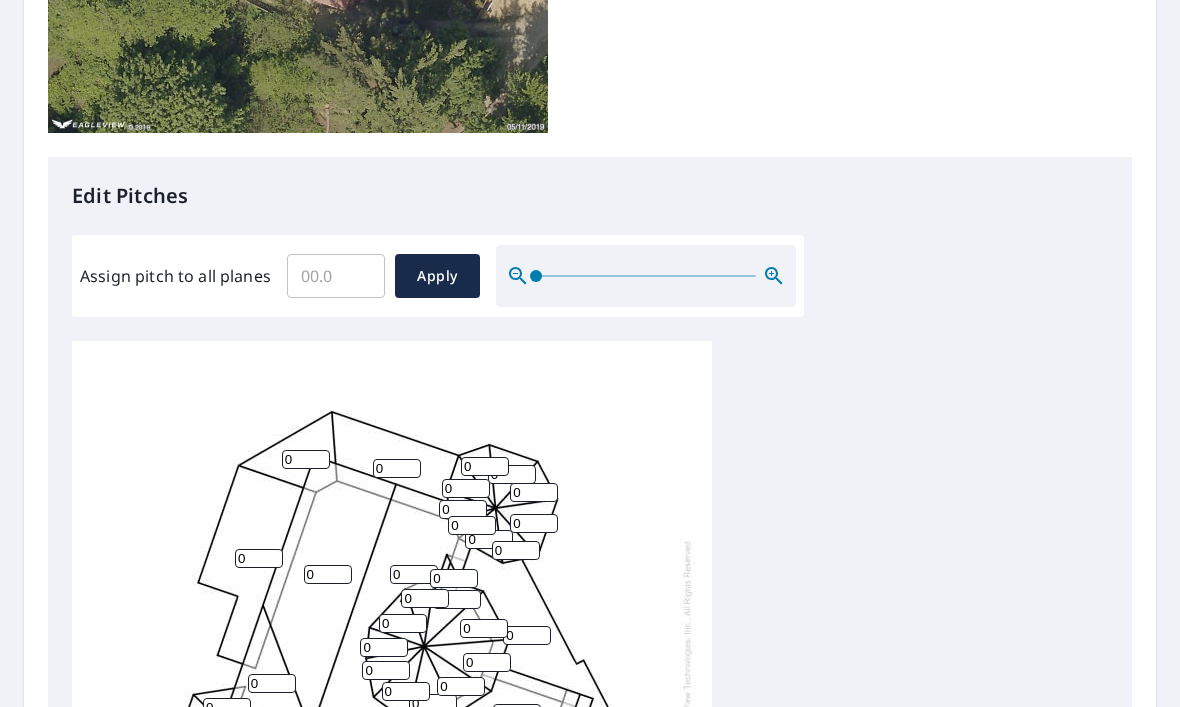 scroll, scrollTop: 3, scrollLeft: 0, axis: vertical 